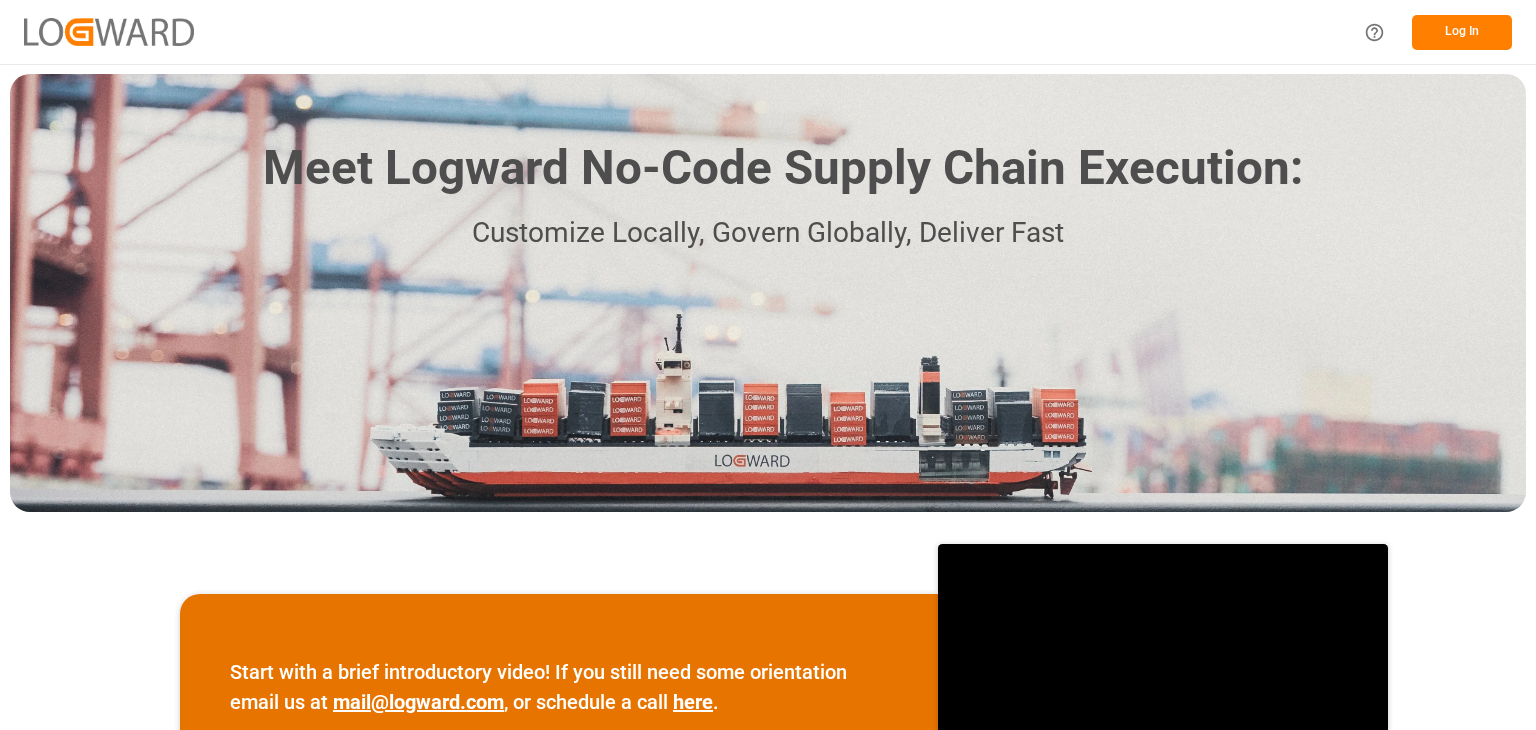 scroll, scrollTop: 0, scrollLeft: 0, axis: both 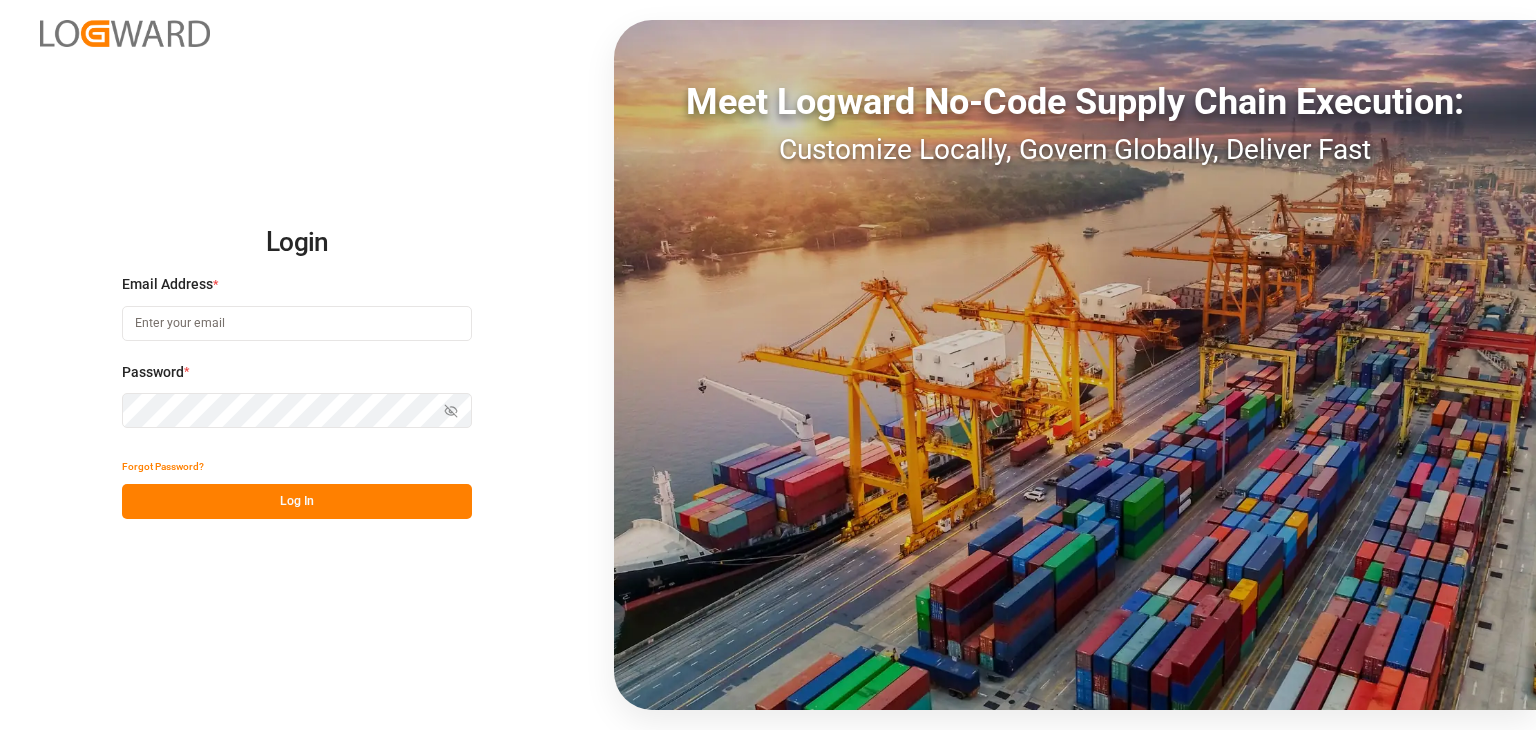 drag, startPoint x: 297, startPoint y: 333, endPoint x: 226, endPoint y: 327, distance: 71.25307 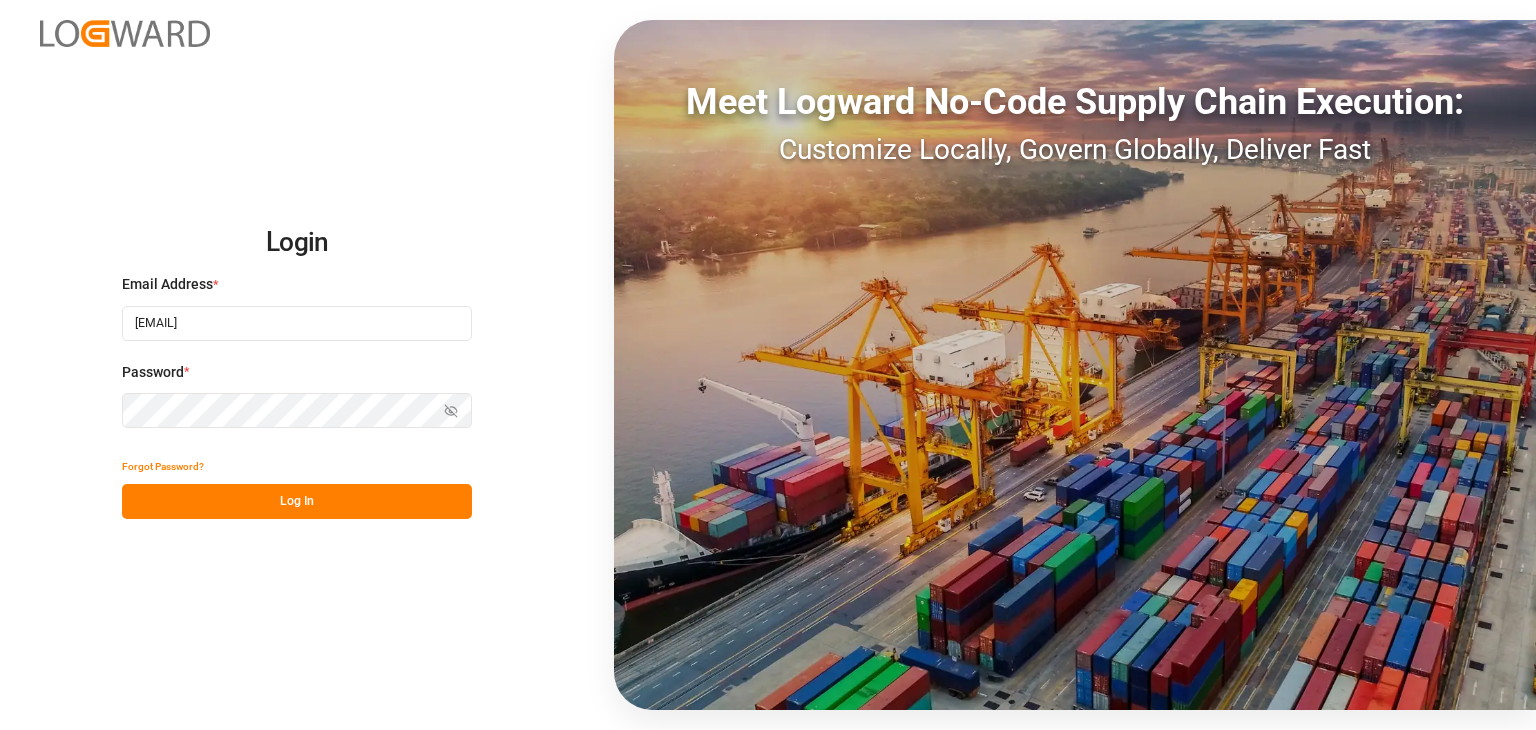 type on "[EMAIL]" 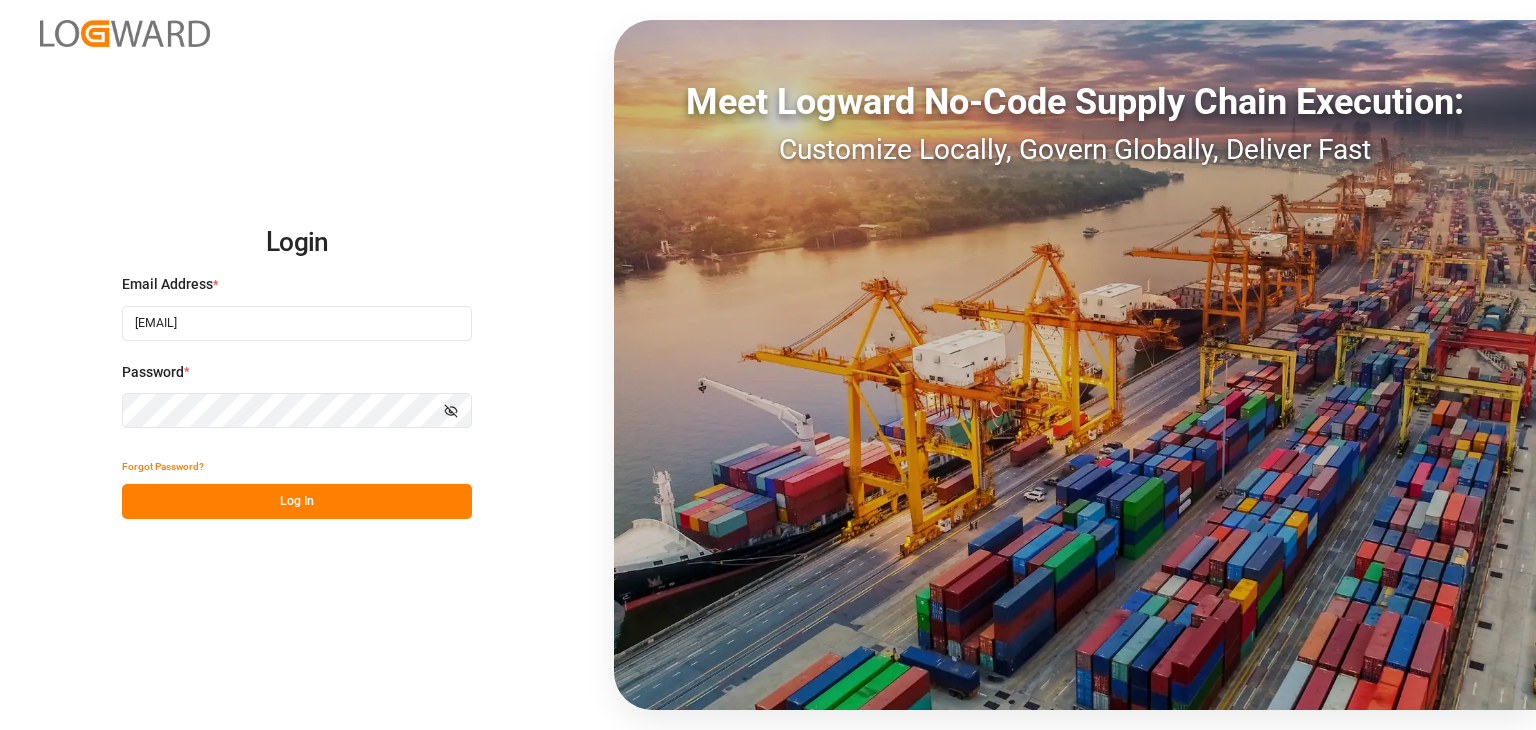 click on "Log In" at bounding box center [297, 501] 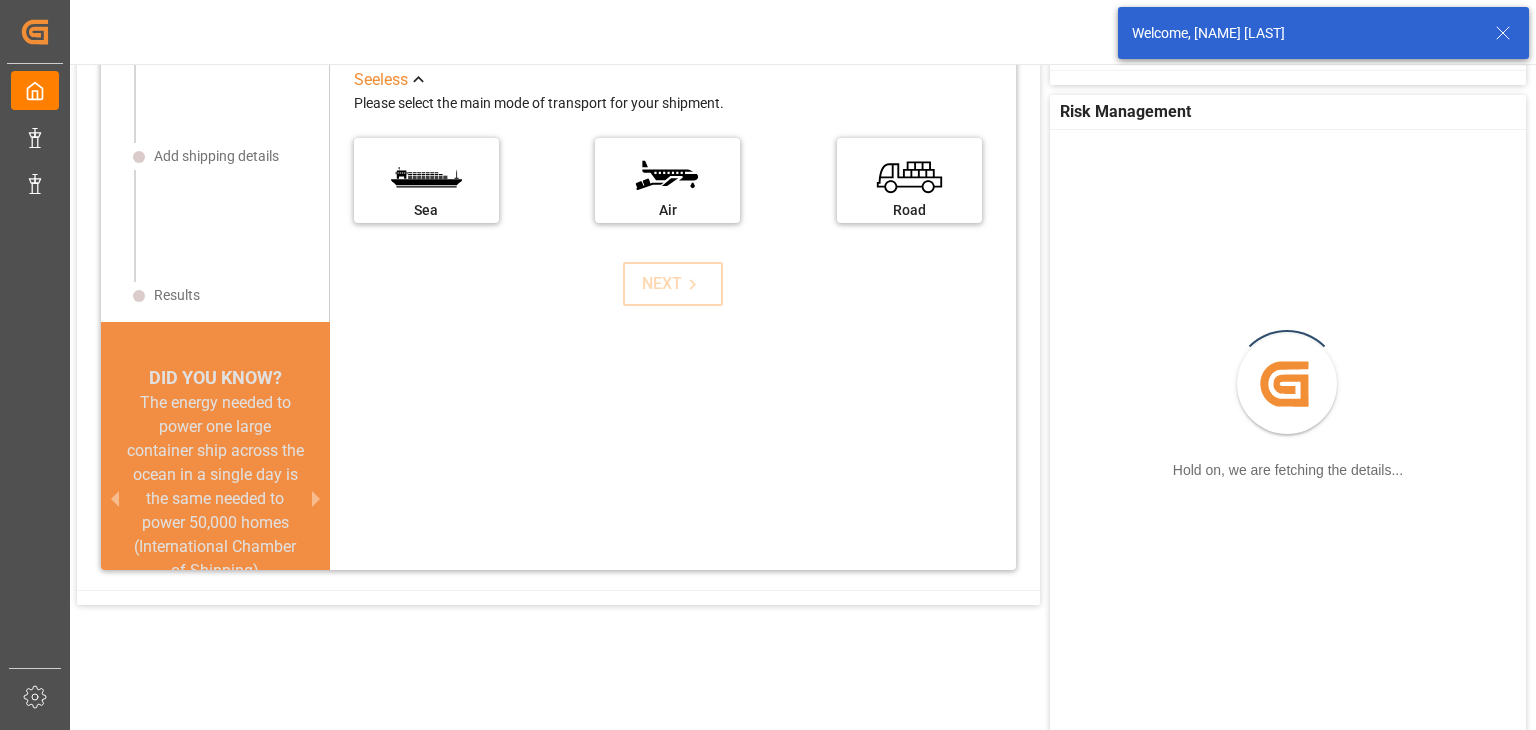 scroll, scrollTop: 0, scrollLeft: 0, axis: both 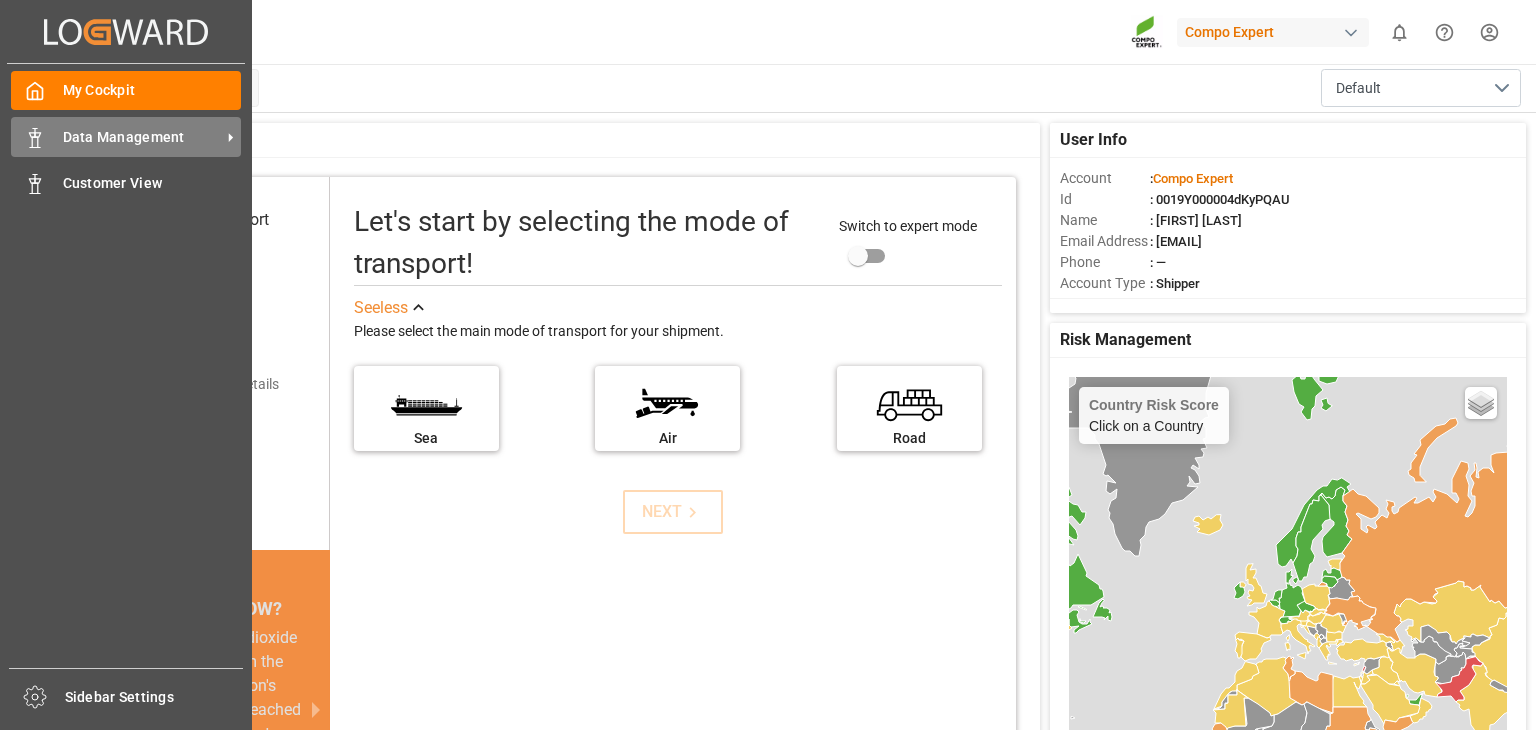 click on "Data Management" at bounding box center [142, 137] 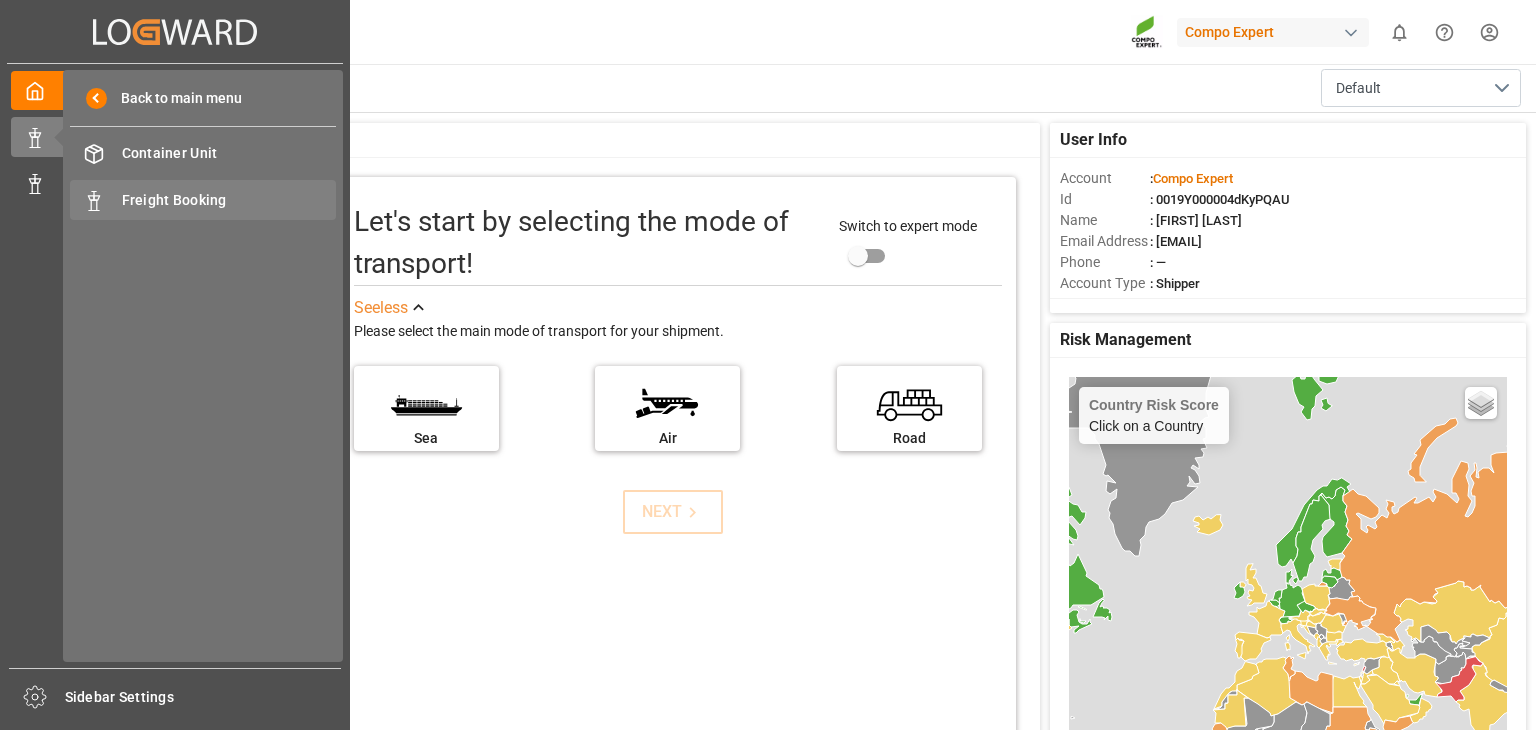 click on "Freight Booking" at bounding box center [229, 200] 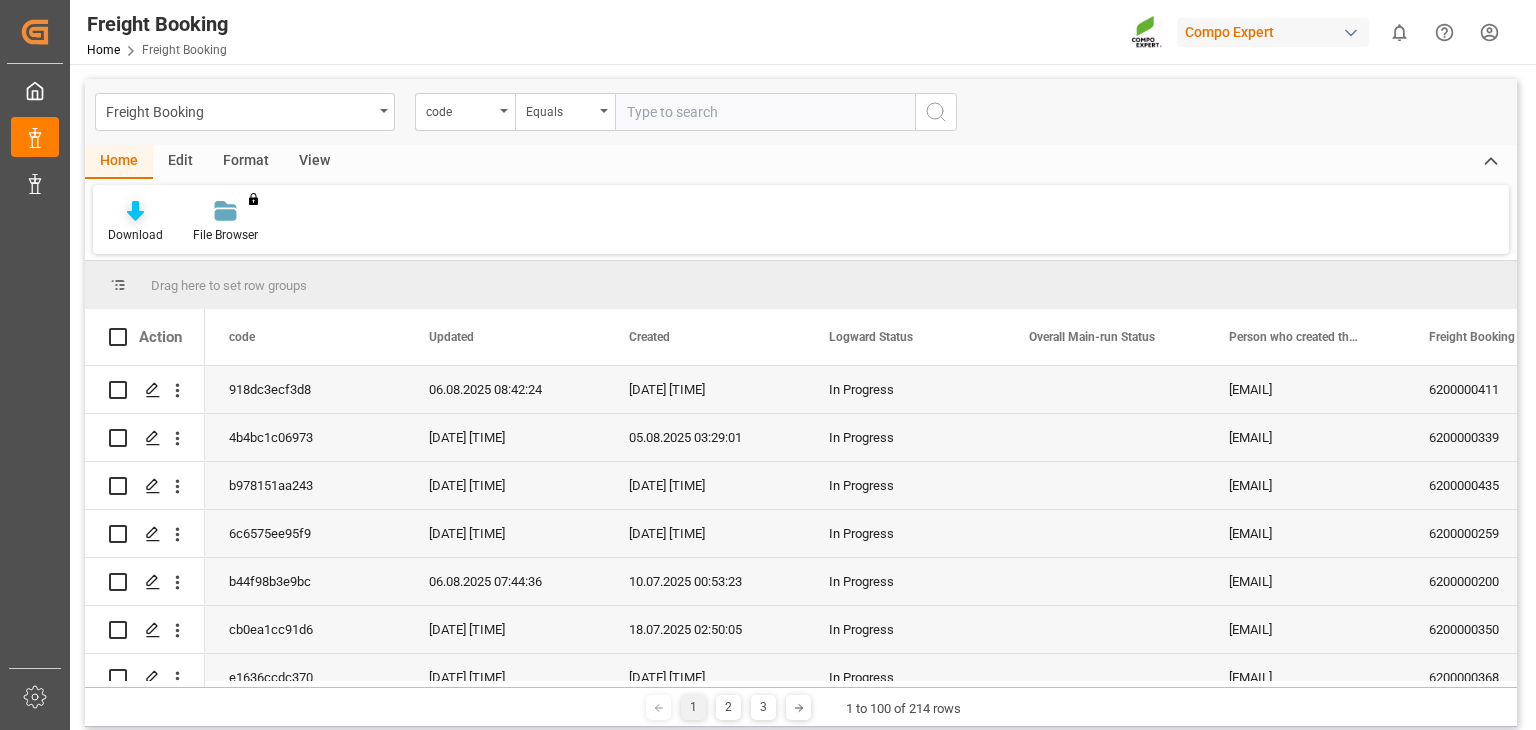 click on "Download" at bounding box center [135, 235] 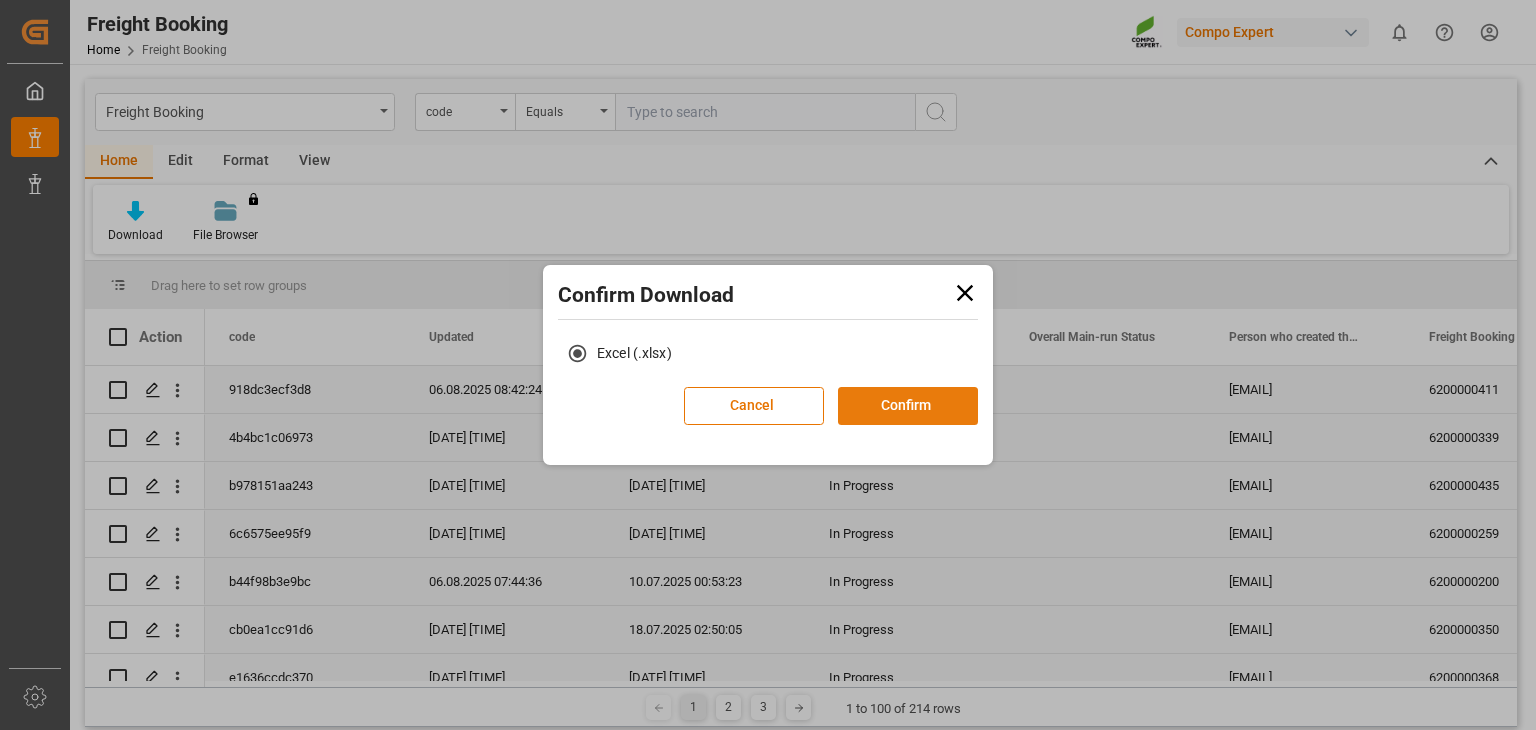 click on "Confirm" at bounding box center (908, 406) 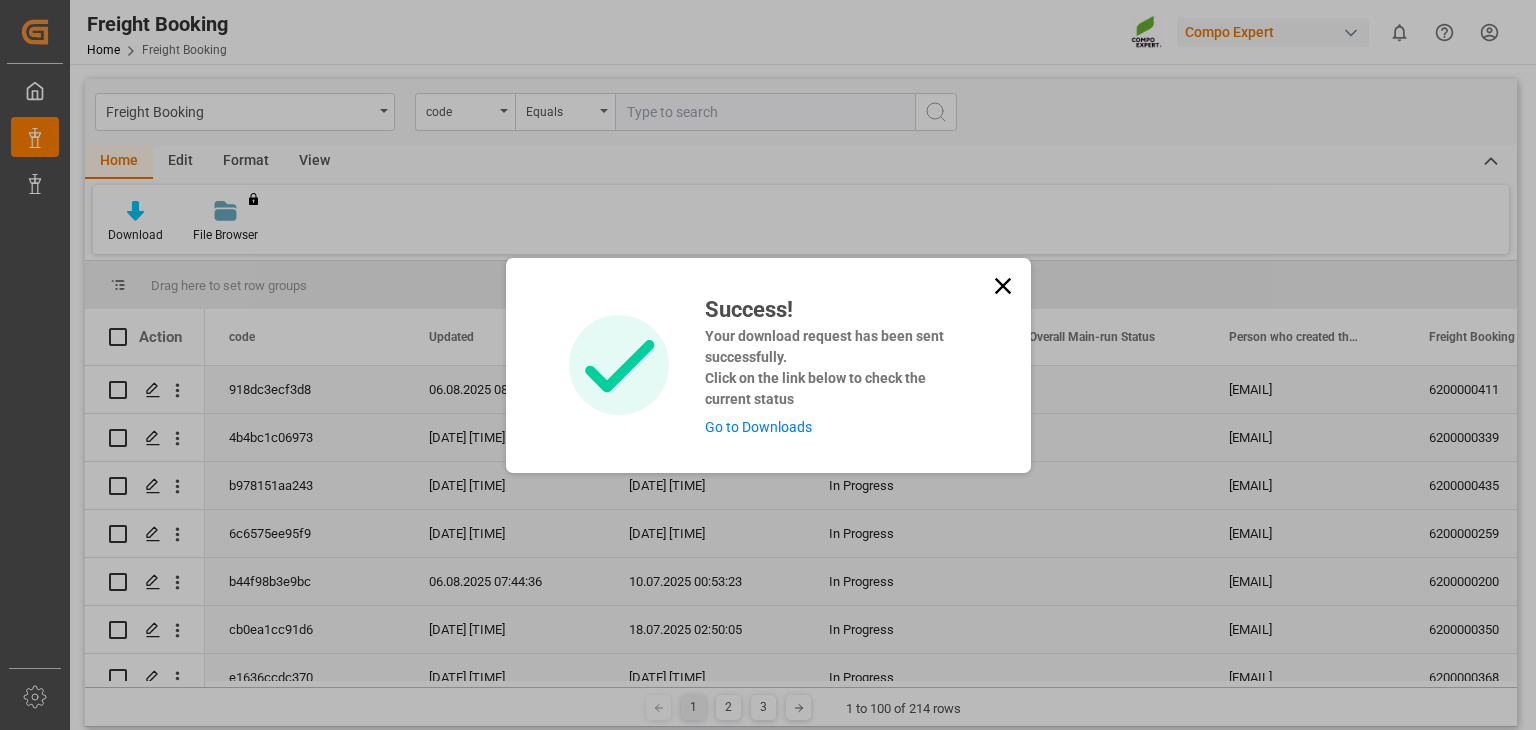 click on "Go to Downloads" at bounding box center [758, 427] 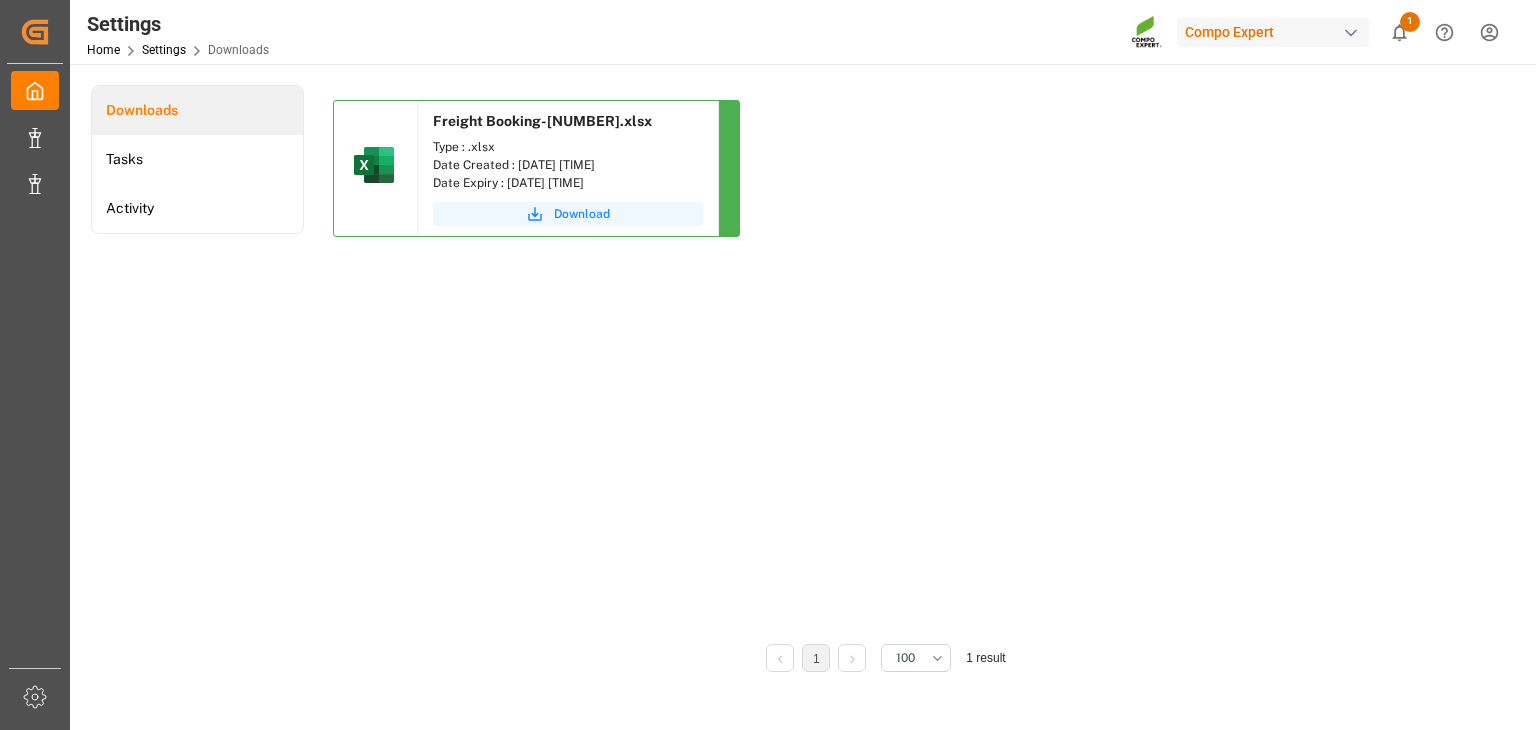 click on "Download" at bounding box center [582, 214] 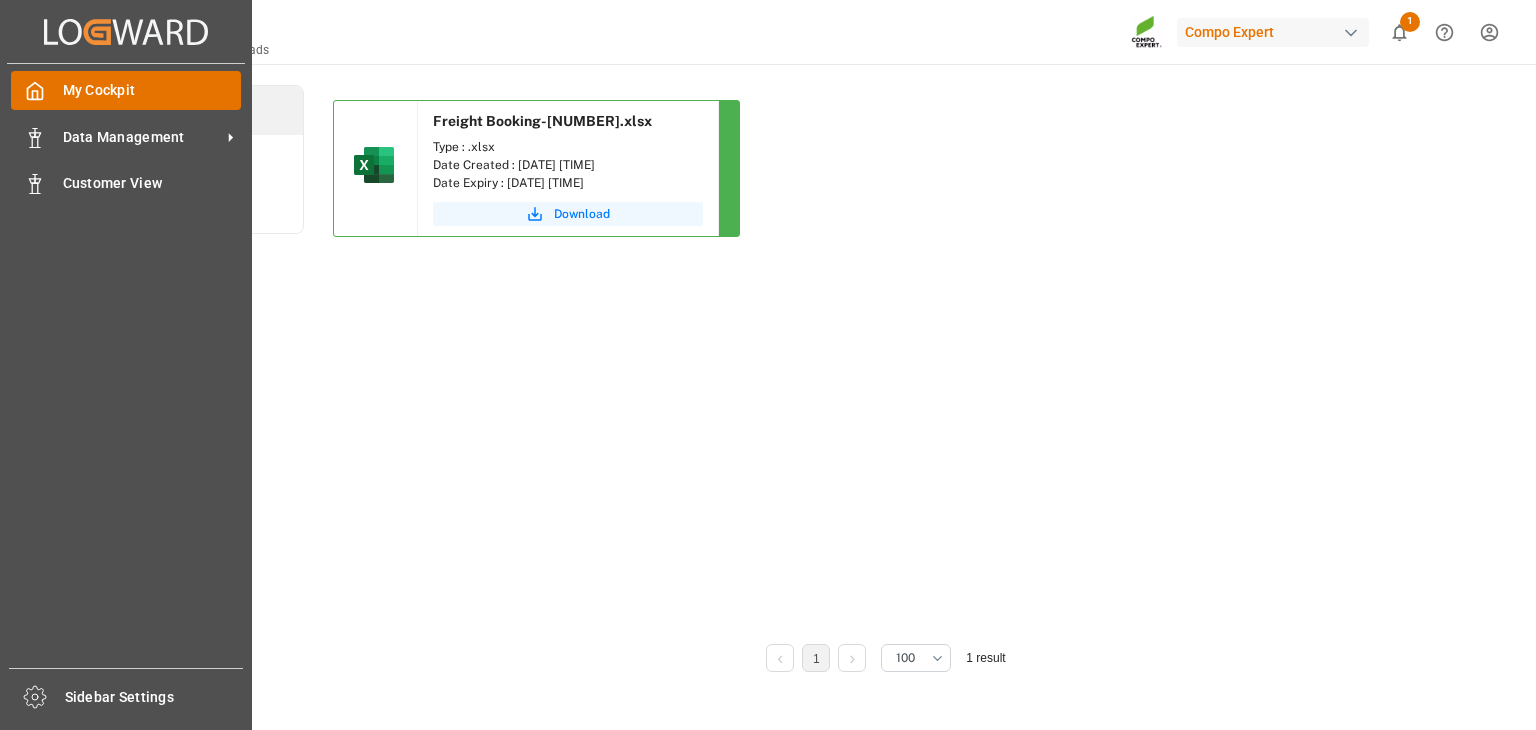 click at bounding box center [28, 90] 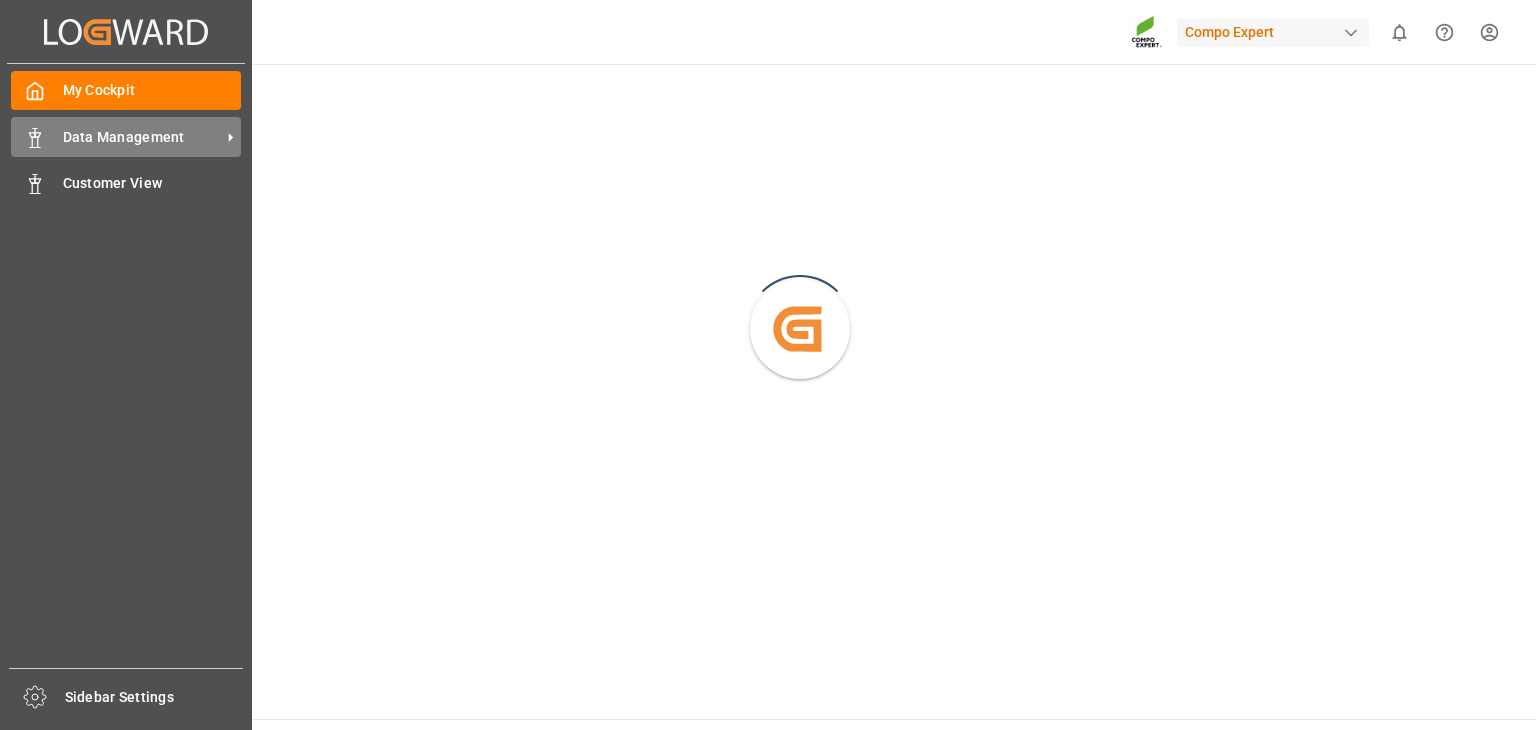 click on "Data Management" at bounding box center [142, 137] 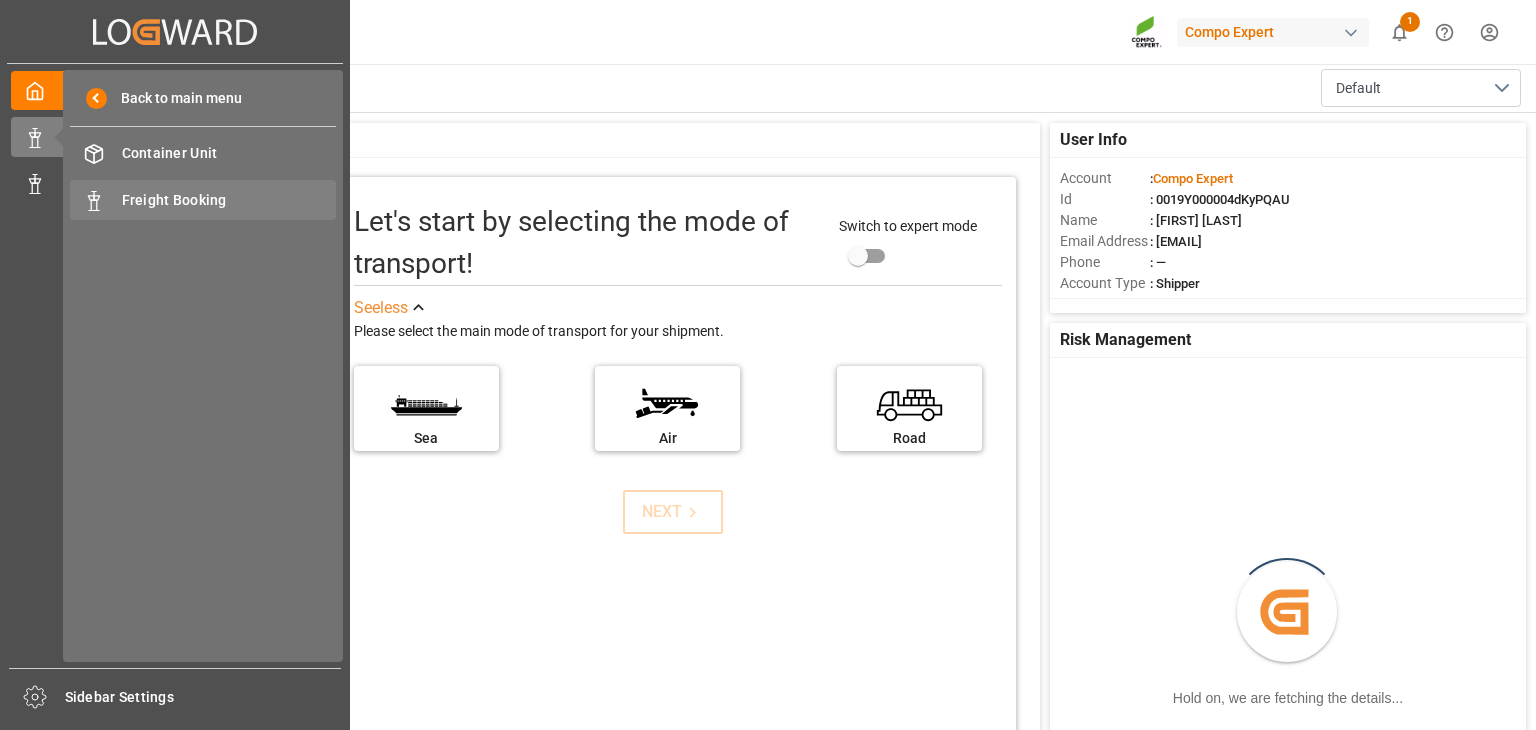 click on "Freight Booking Freight Booking" at bounding box center [203, 199] 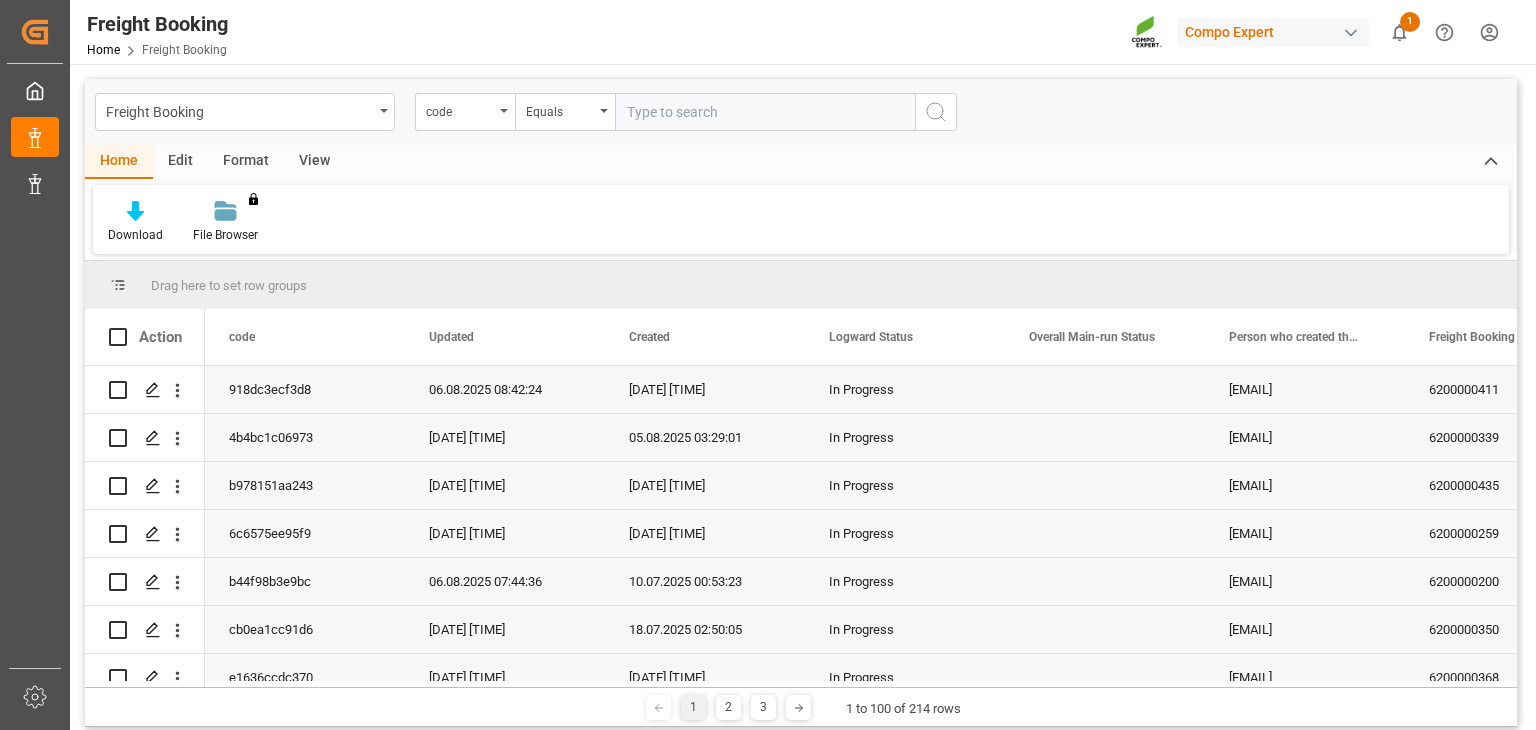 click on "code" at bounding box center [296, 337] 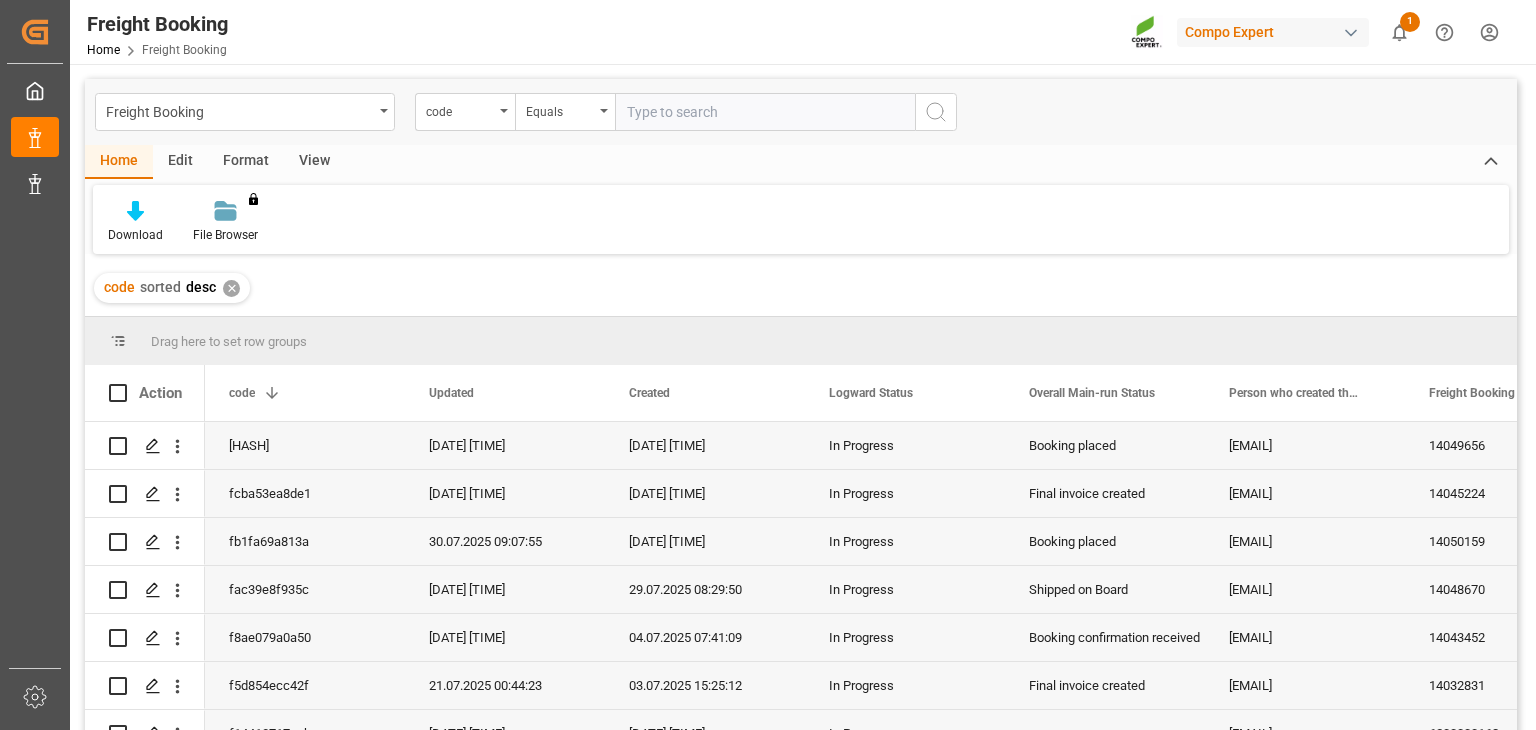click on "In Progress" at bounding box center [905, 494] 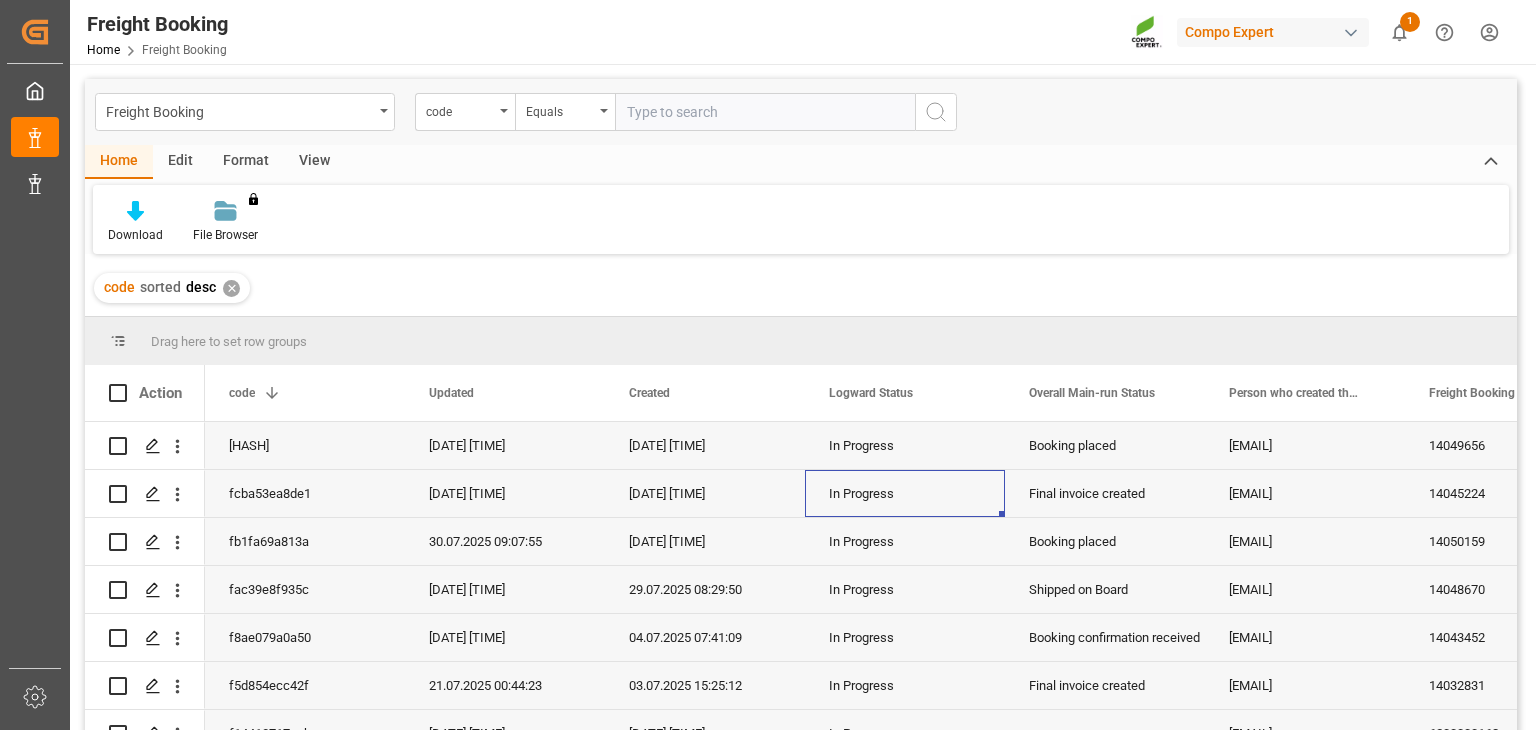 scroll, scrollTop: 296, scrollLeft: 0, axis: vertical 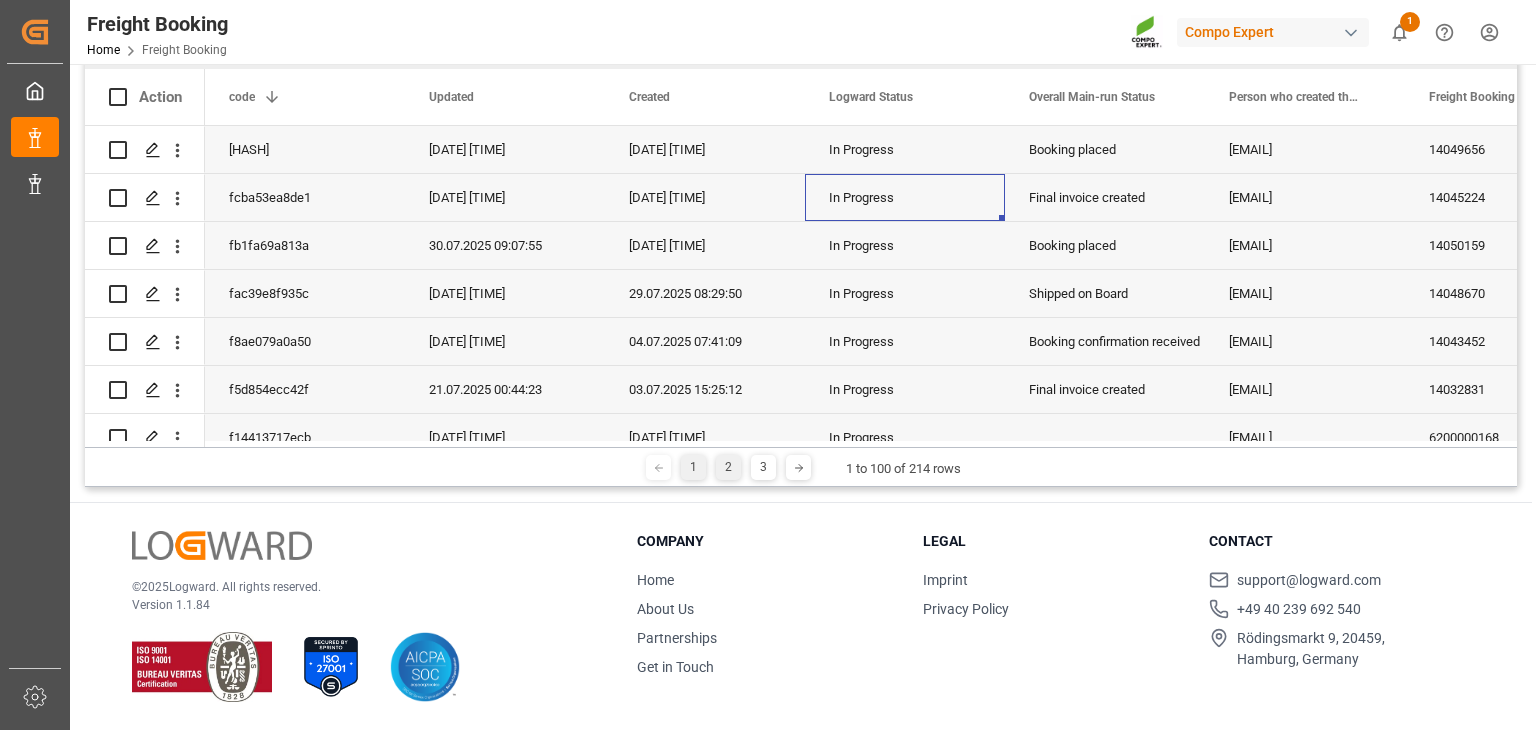 click on "2" at bounding box center (728, 467) 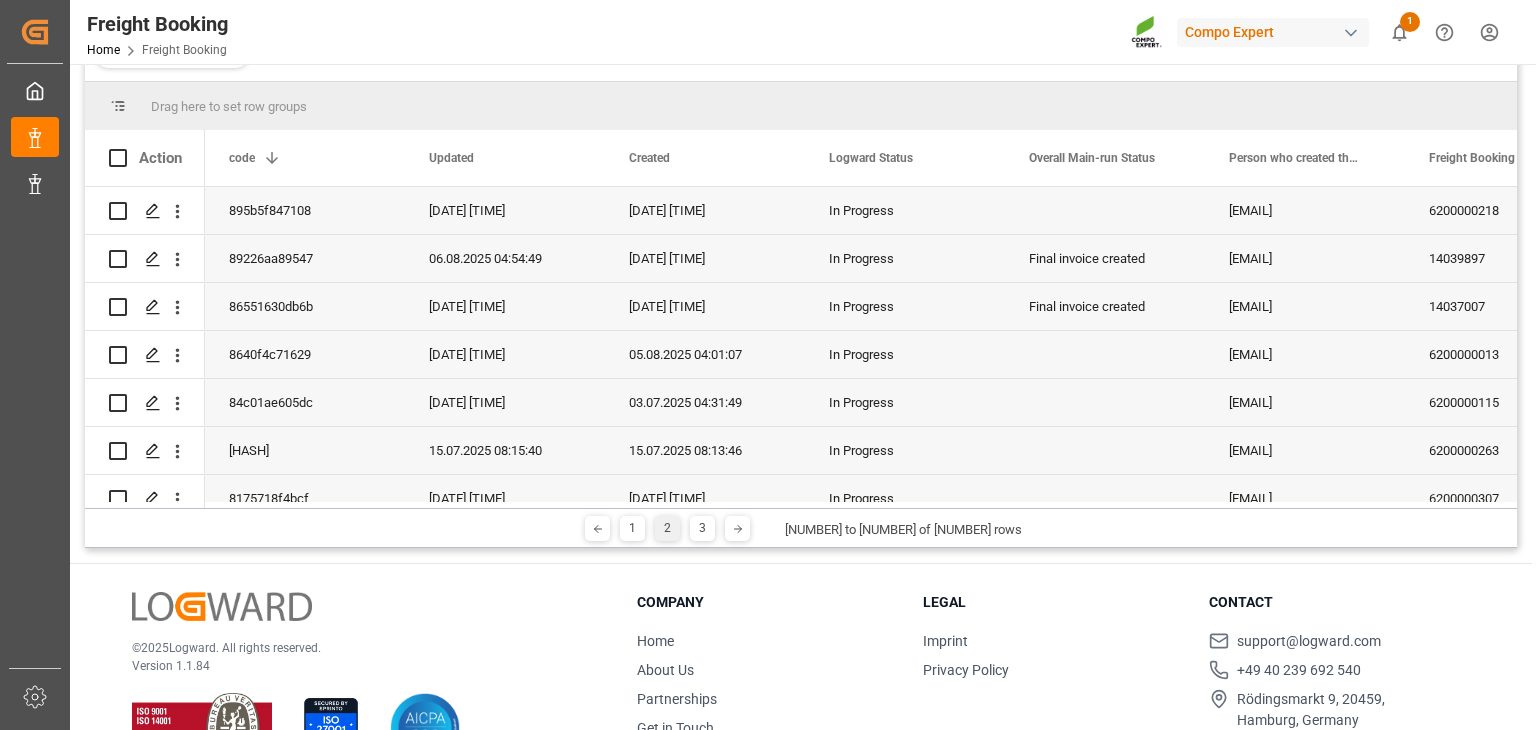 scroll, scrollTop: 230, scrollLeft: 0, axis: vertical 